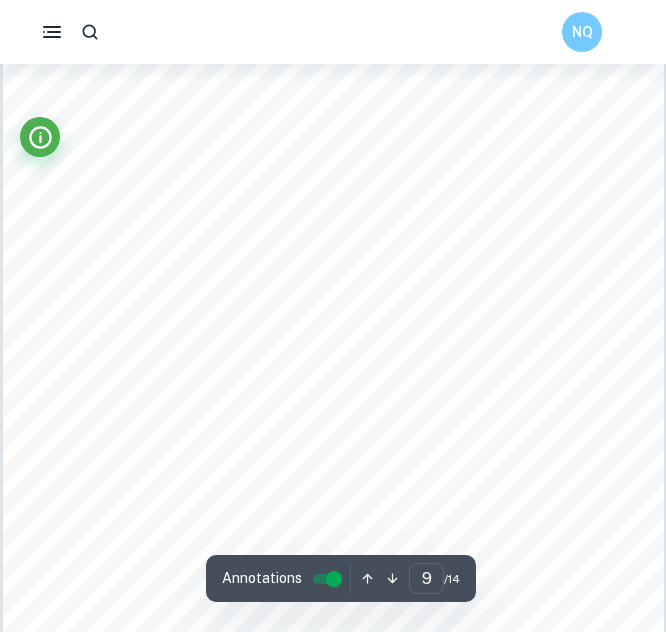 scroll, scrollTop: 8095, scrollLeft: 0, axis: vertical 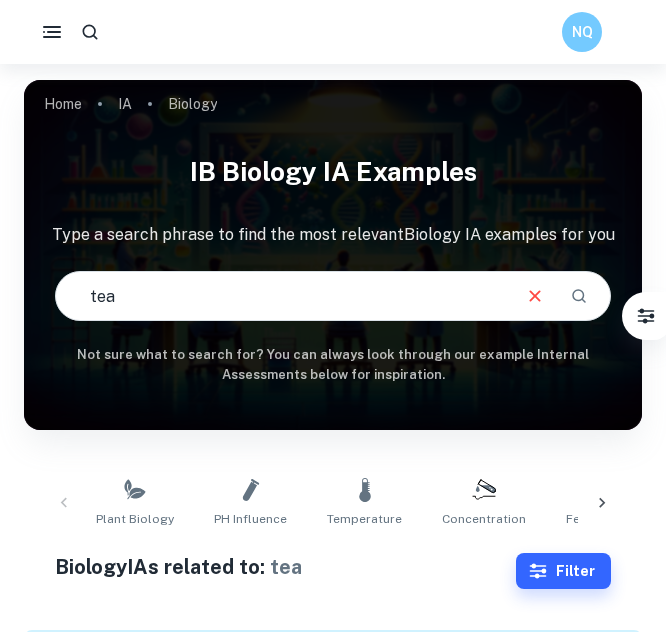 click on "tea" at bounding box center (282, 296) 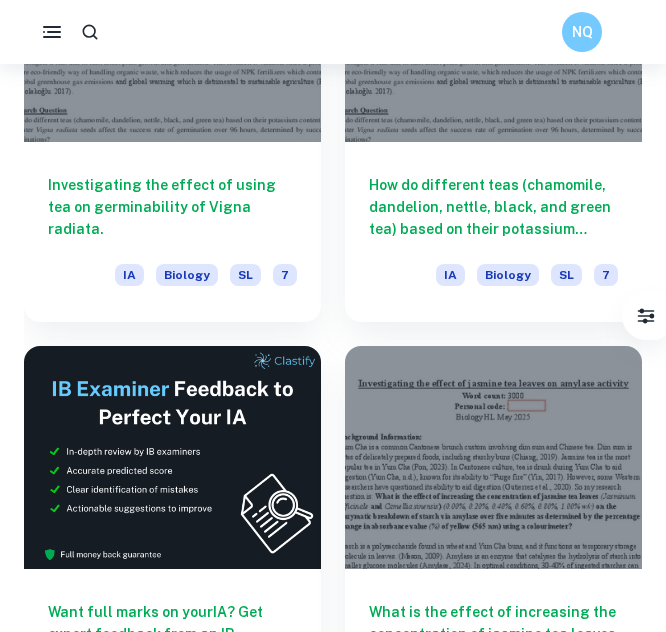 scroll, scrollTop: 0, scrollLeft: 0, axis: both 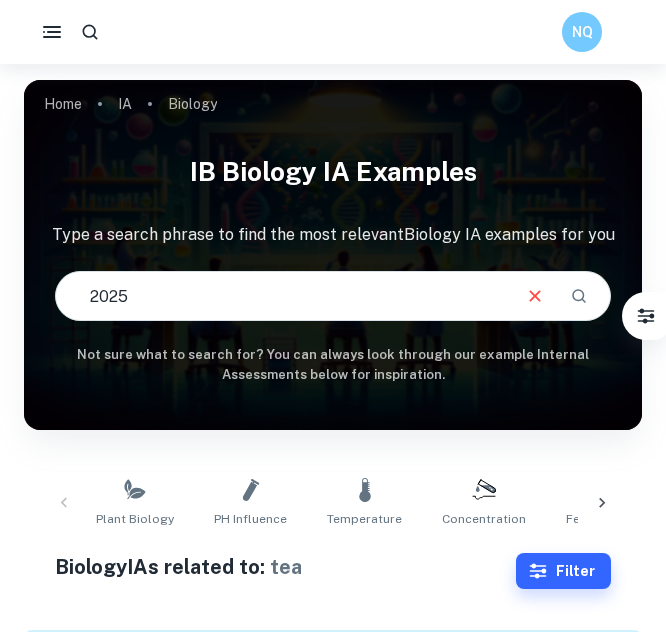 type on "2025" 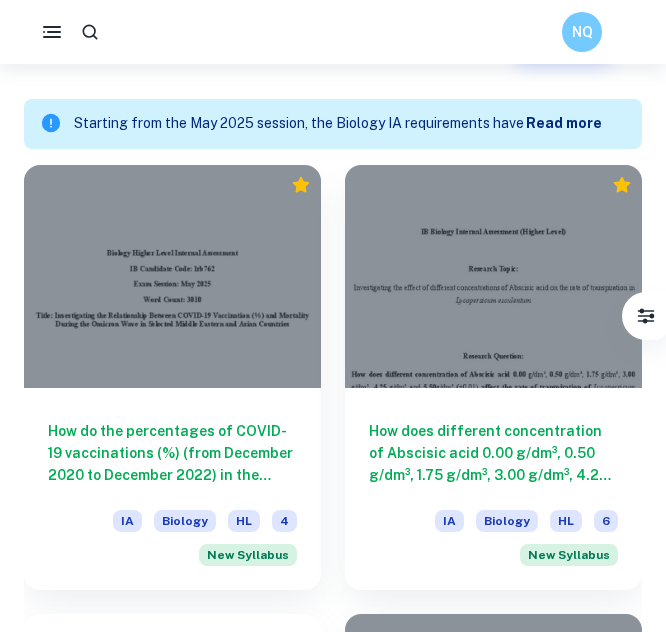 scroll, scrollTop: 533, scrollLeft: 0, axis: vertical 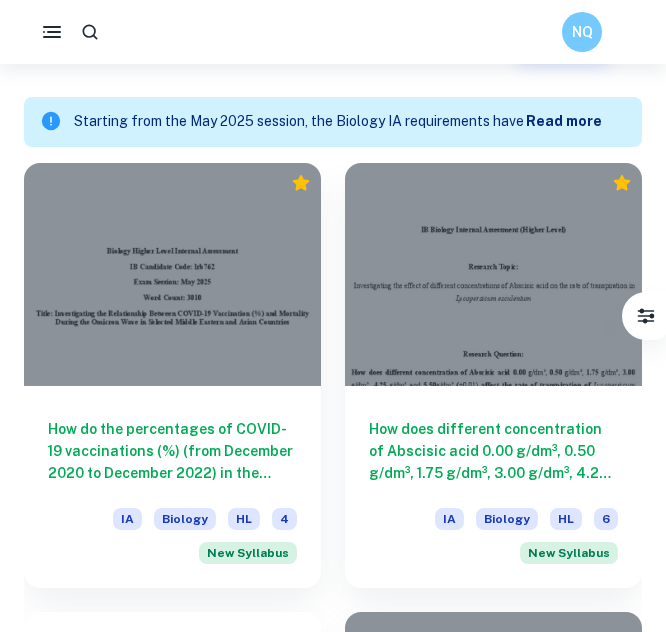 click on "Read more" at bounding box center (564, 121) 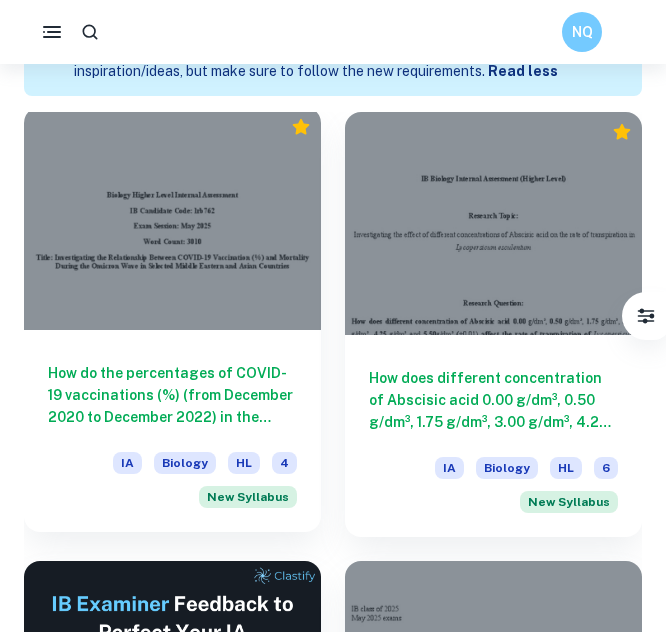 scroll, scrollTop: 0, scrollLeft: 0, axis: both 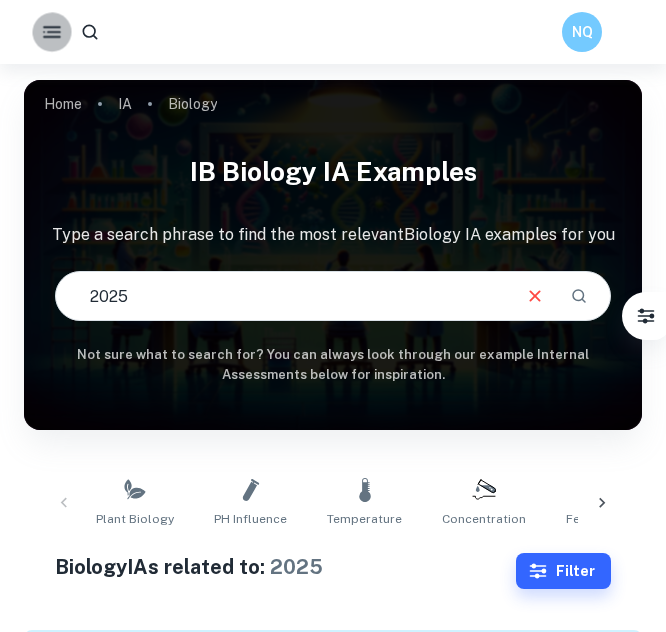 click 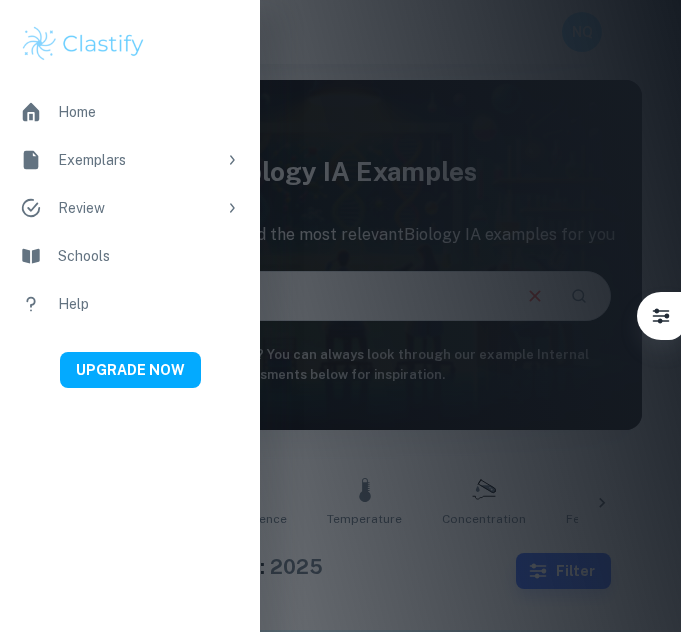 click on "Exemplars" at bounding box center (130, 160) 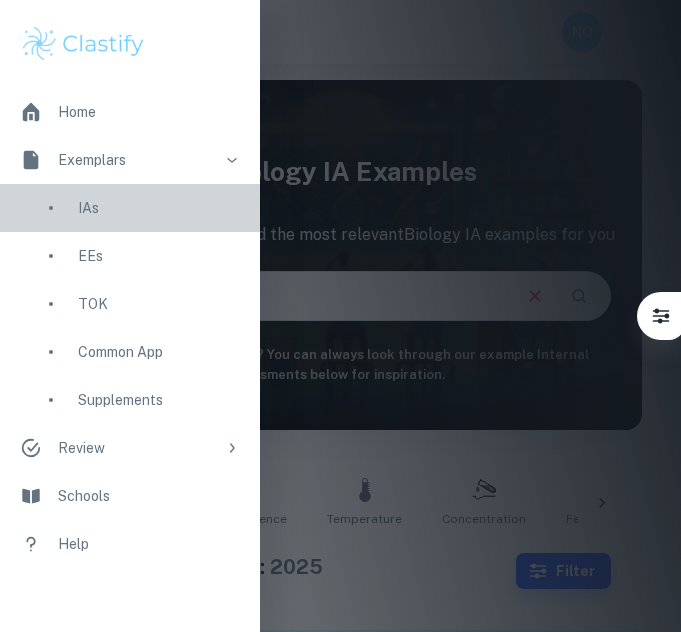 click on "IAs" at bounding box center (159, 208) 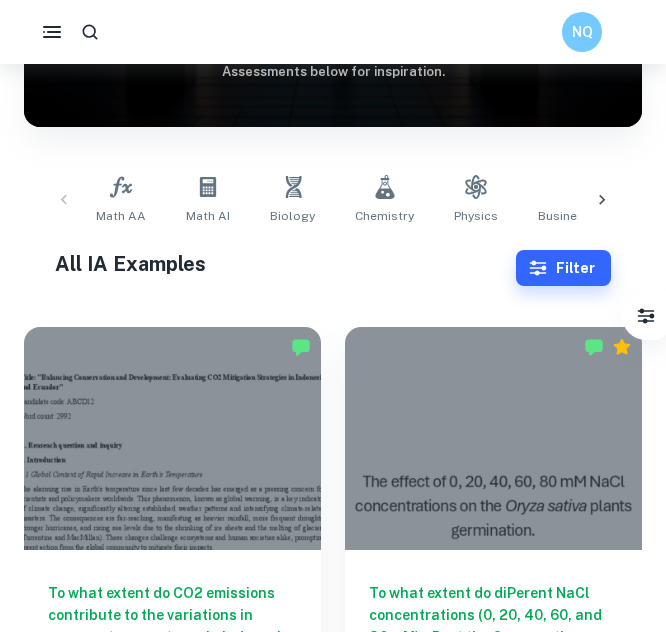 scroll, scrollTop: 136, scrollLeft: 0, axis: vertical 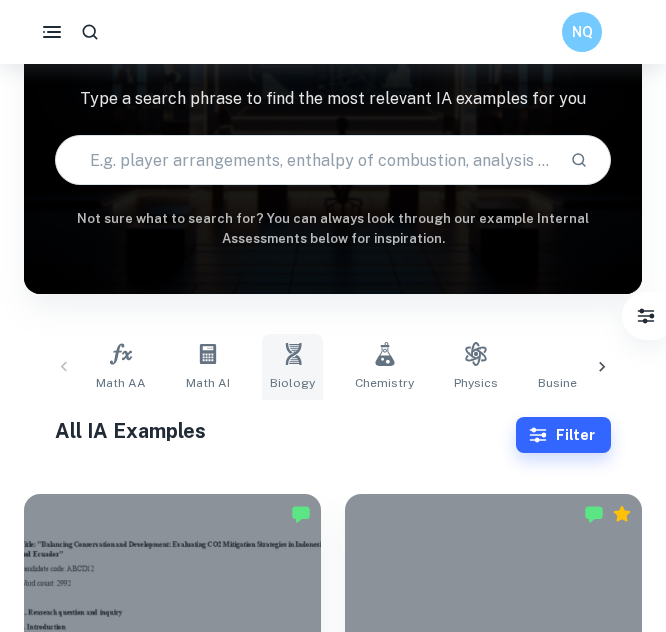 click on "Biology" at bounding box center [292, 367] 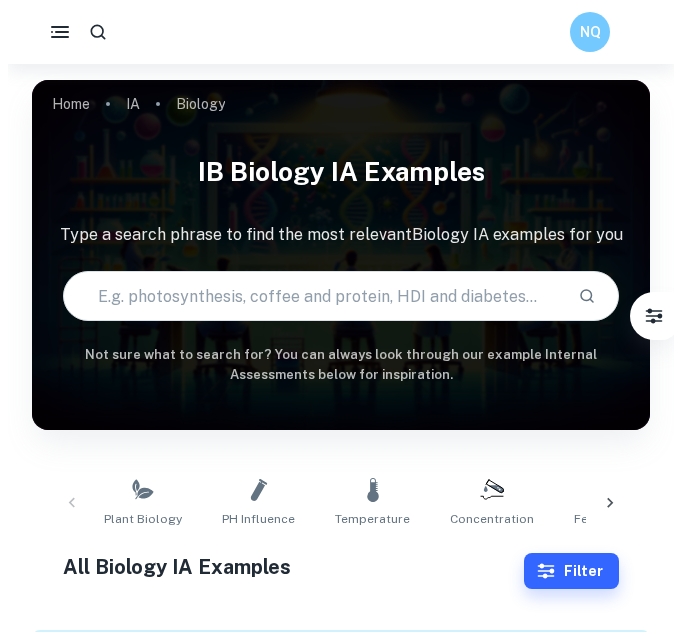 scroll, scrollTop: 192, scrollLeft: 0, axis: vertical 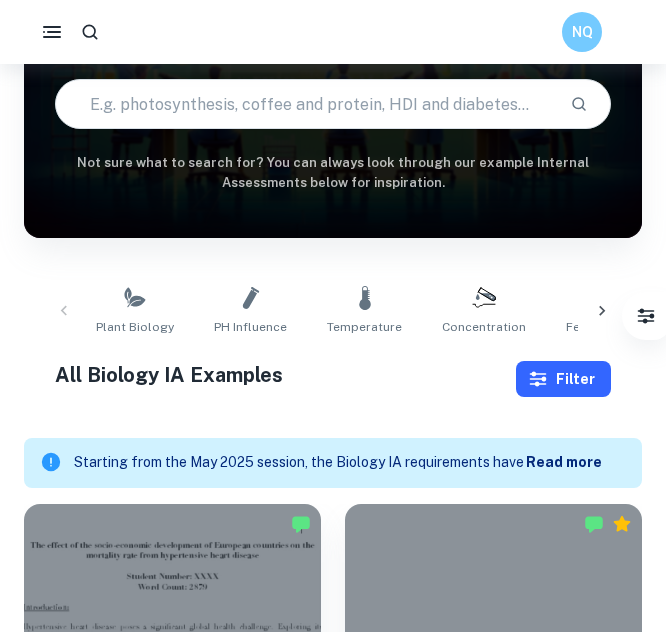 click on "Filter" at bounding box center (563, 379) 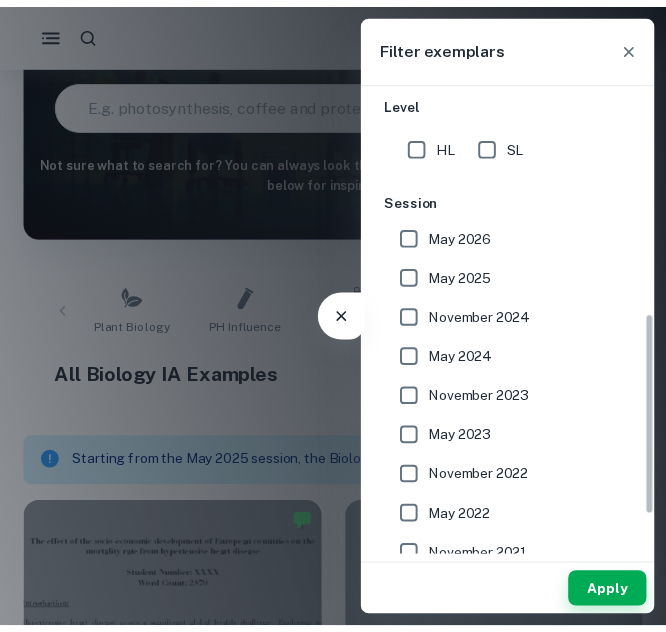 scroll, scrollTop: 539, scrollLeft: 0, axis: vertical 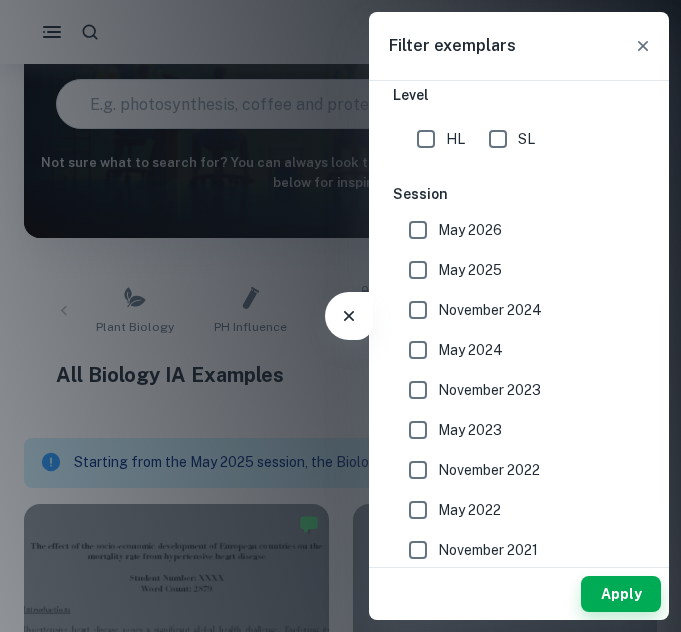 click on "May 2025" at bounding box center (470, 270) 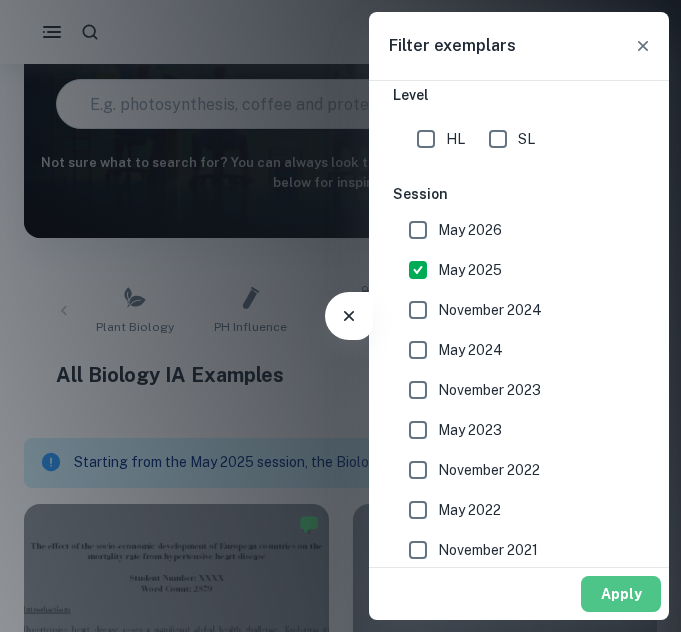 click on "Apply" at bounding box center (621, 594) 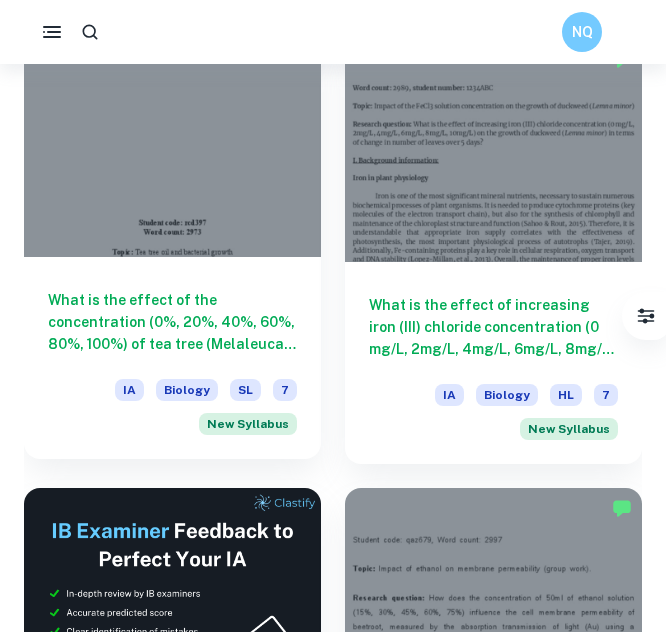 scroll, scrollTop: 664, scrollLeft: 0, axis: vertical 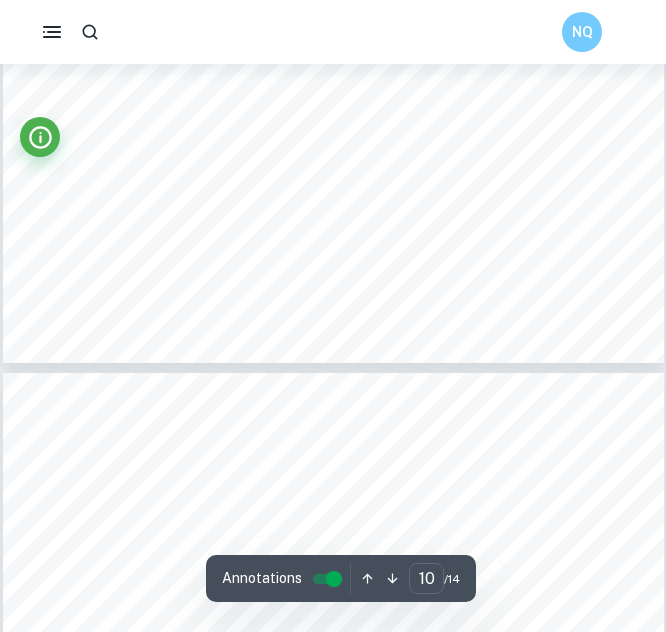 type on "11" 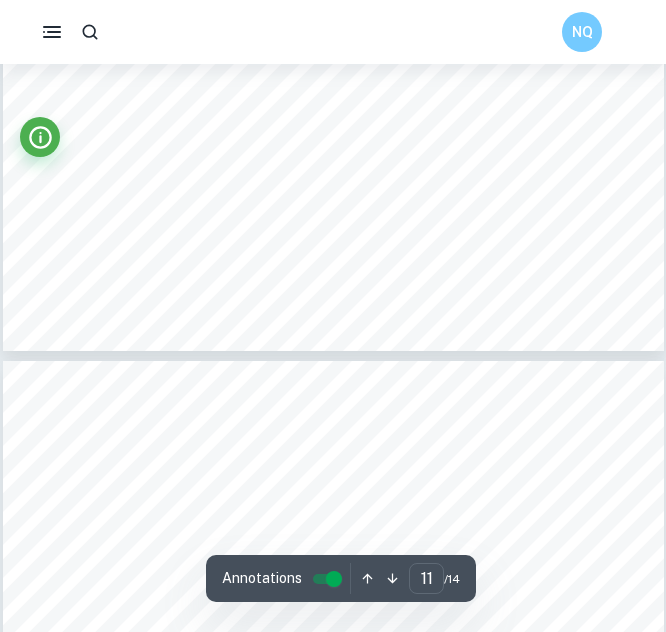 scroll, scrollTop: 10424, scrollLeft: 0, axis: vertical 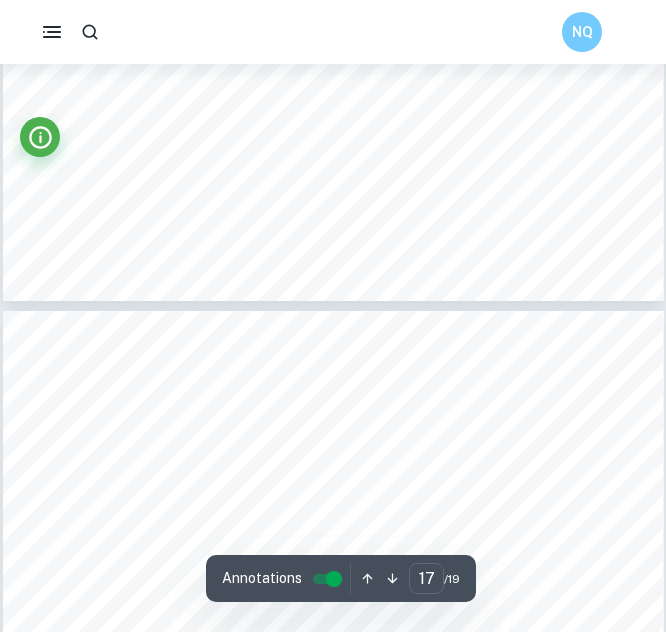 type on "16" 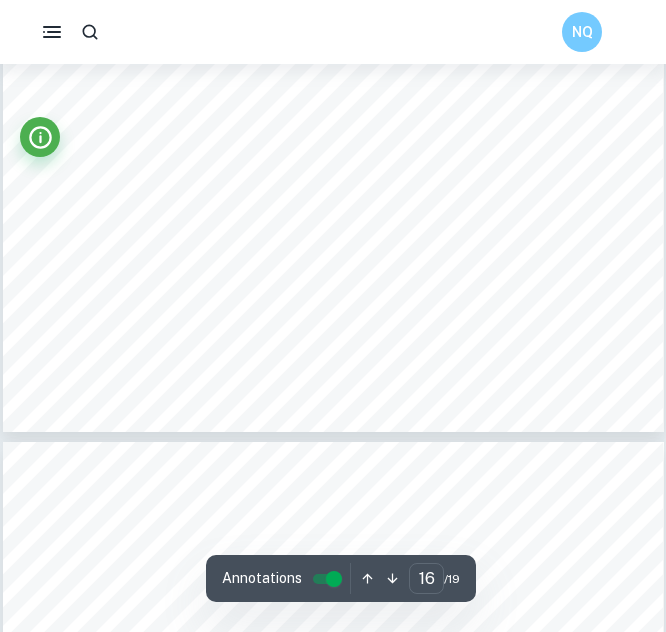 scroll, scrollTop: 15181, scrollLeft: 0, axis: vertical 